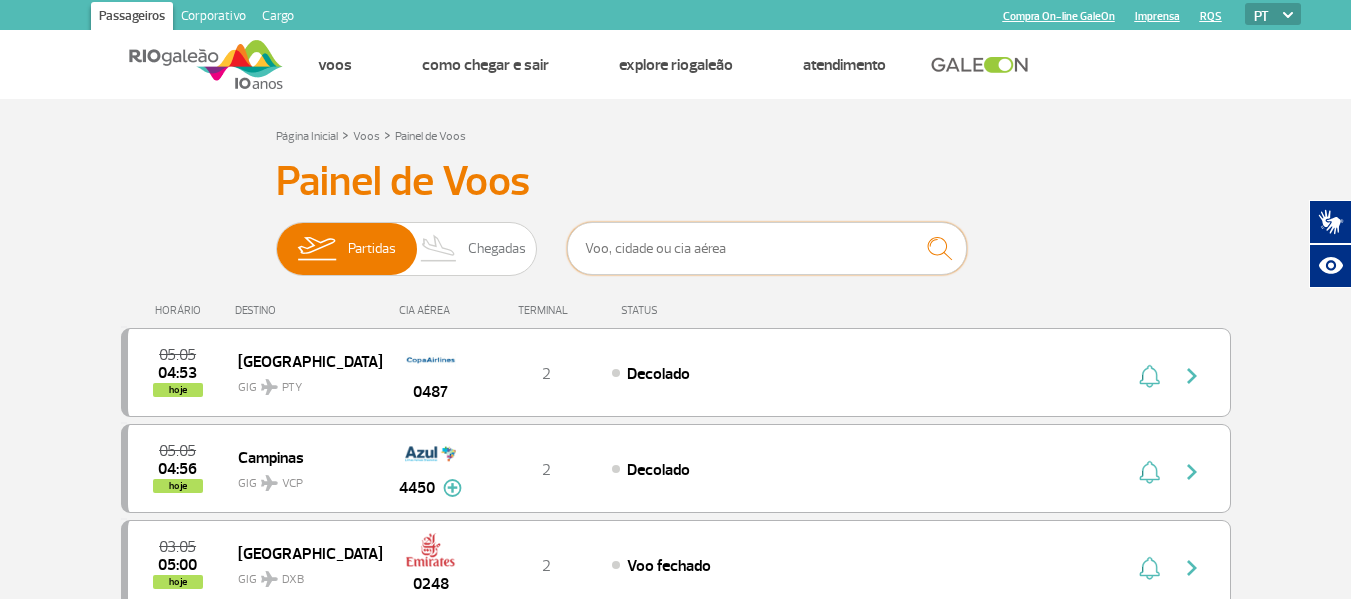 scroll, scrollTop: 0, scrollLeft: 0, axis: both 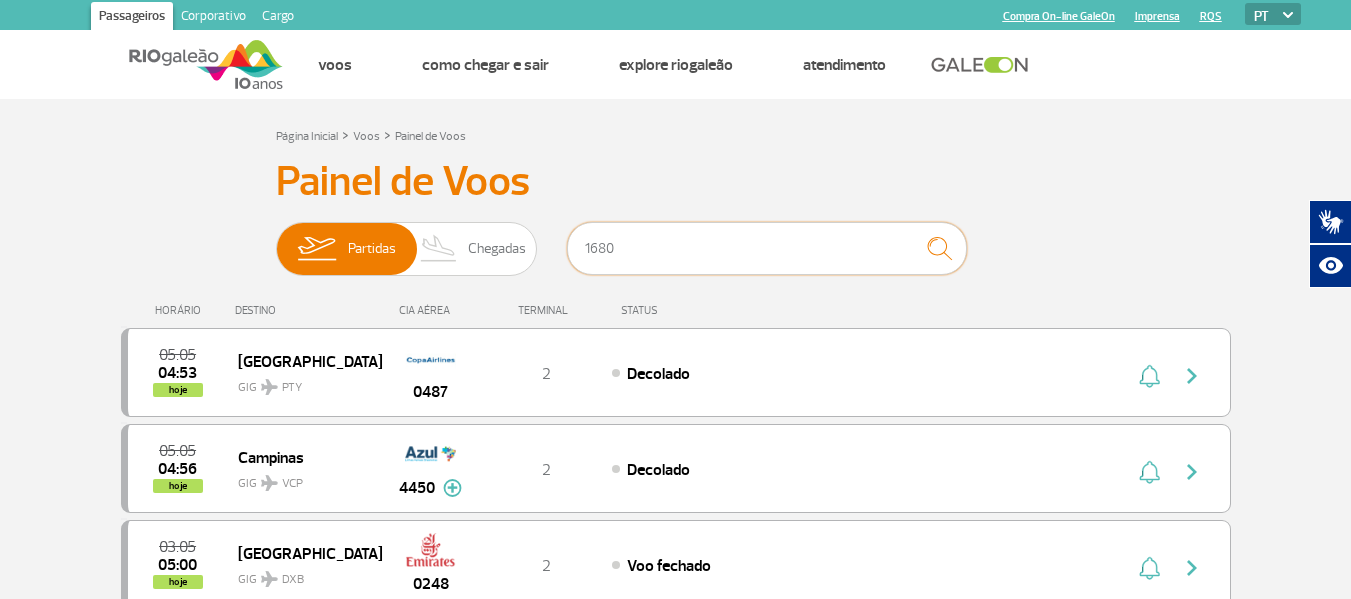 type on "1680" 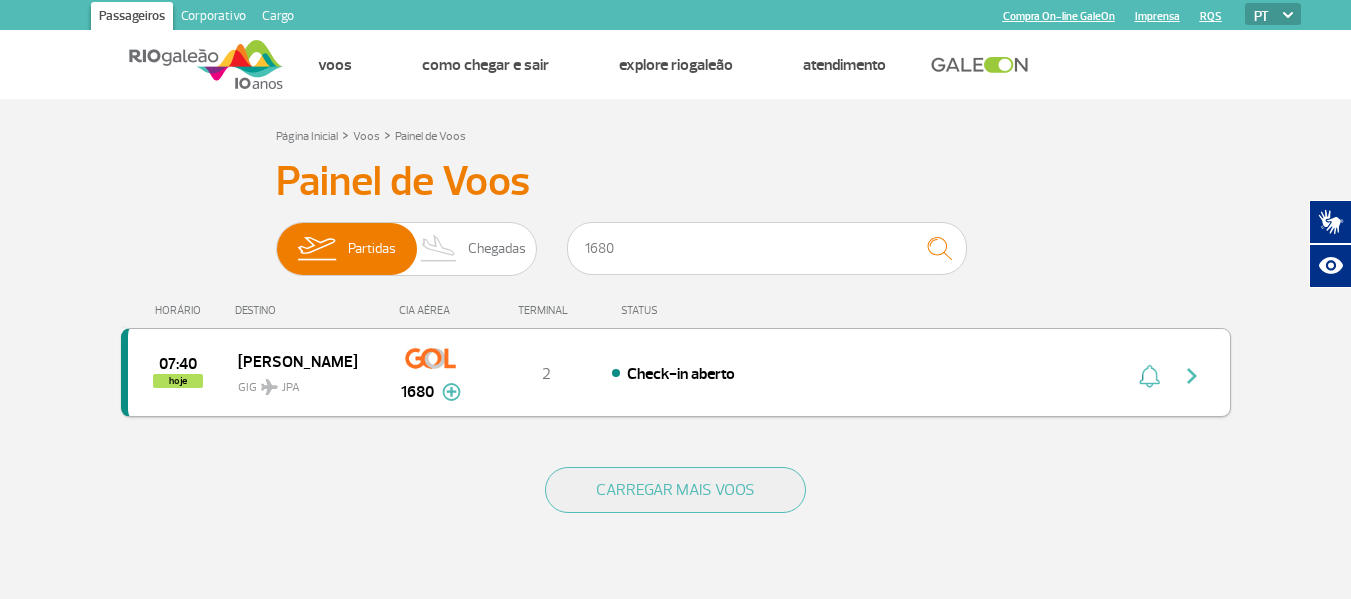 click at bounding box center (1192, 376) 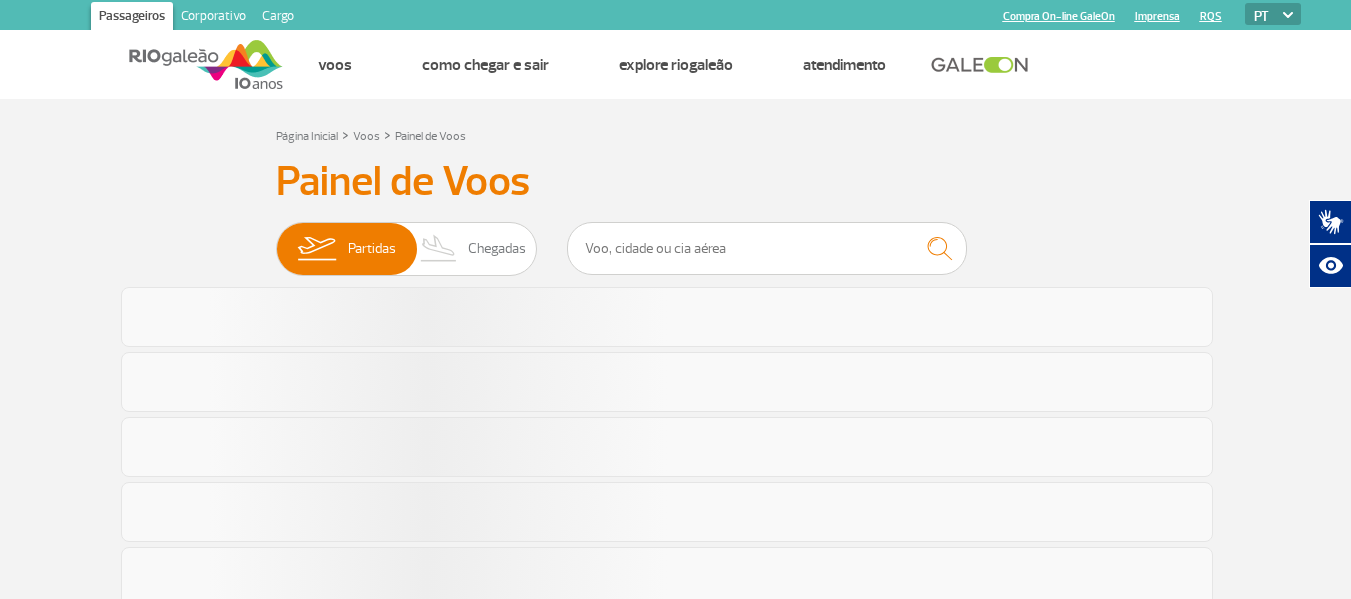scroll, scrollTop: 0, scrollLeft: 0, axis: both 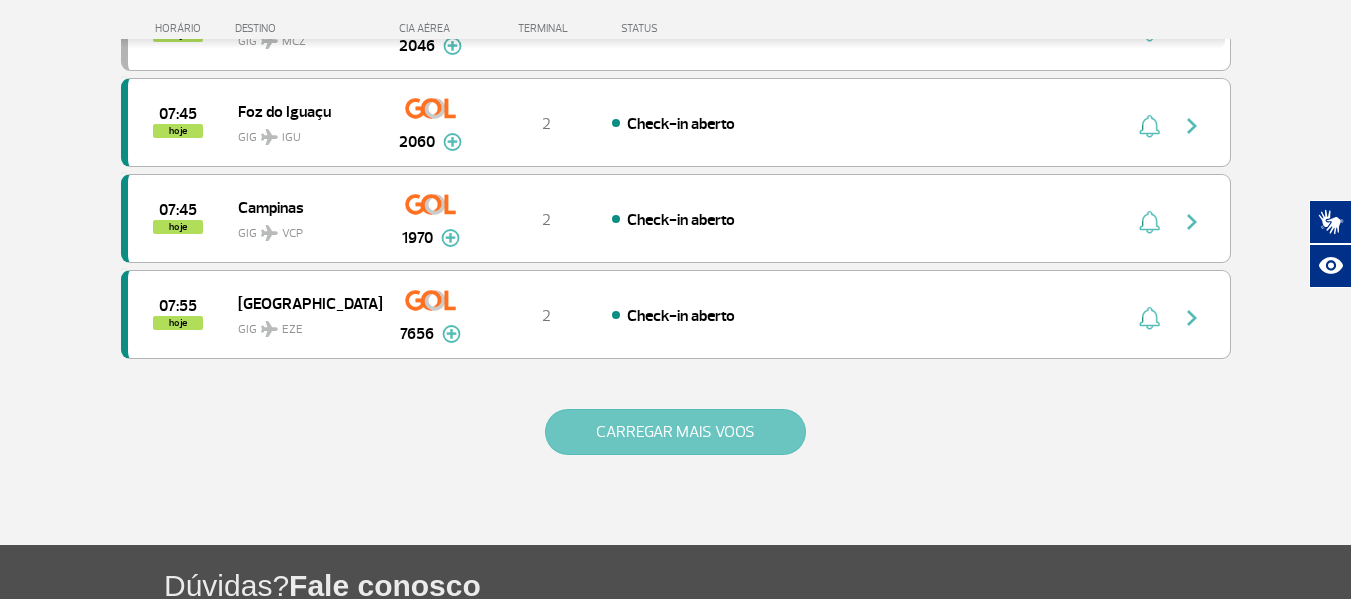 click on "CARREGAR MAIS VOOS" at bounding box center (675, 432) 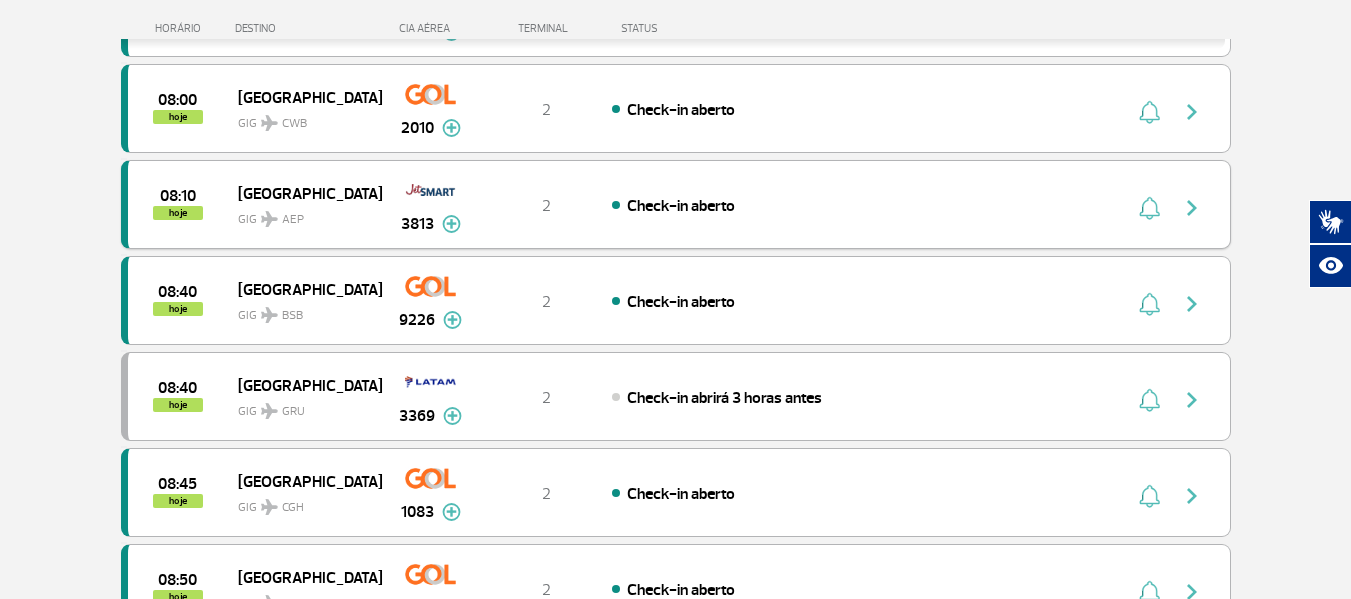 scroll, scrollTop: 2300, scrollLeft: 0, axis: vertical 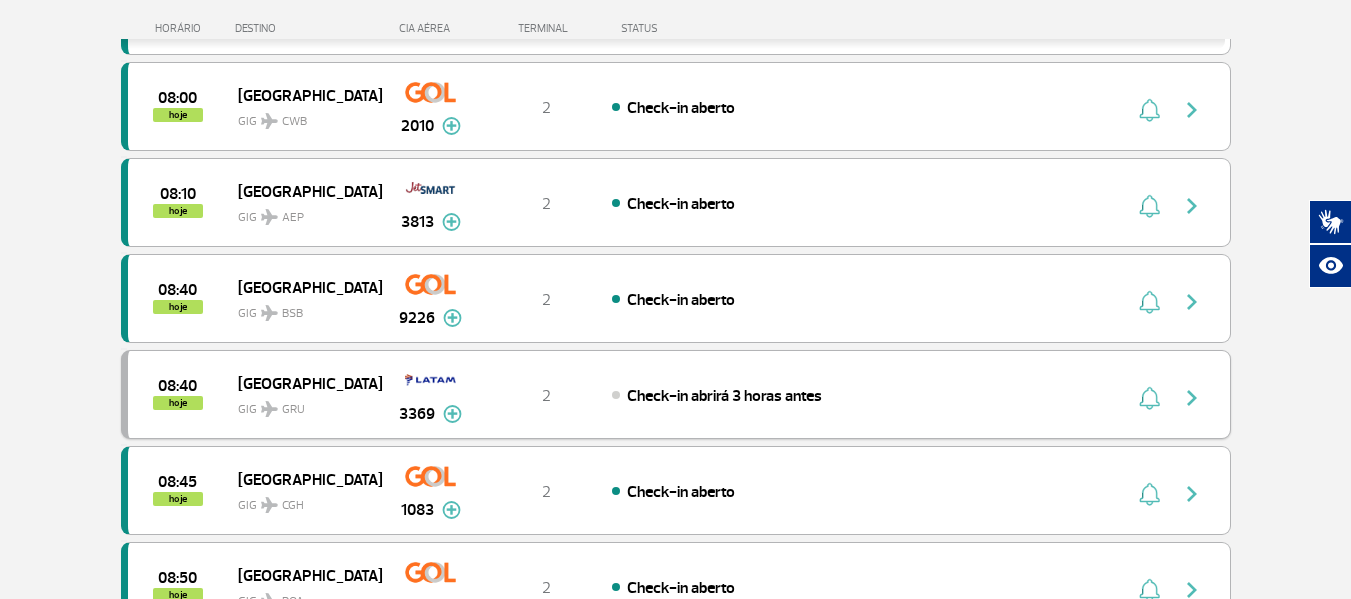 click at bounding box center (1192, 398) 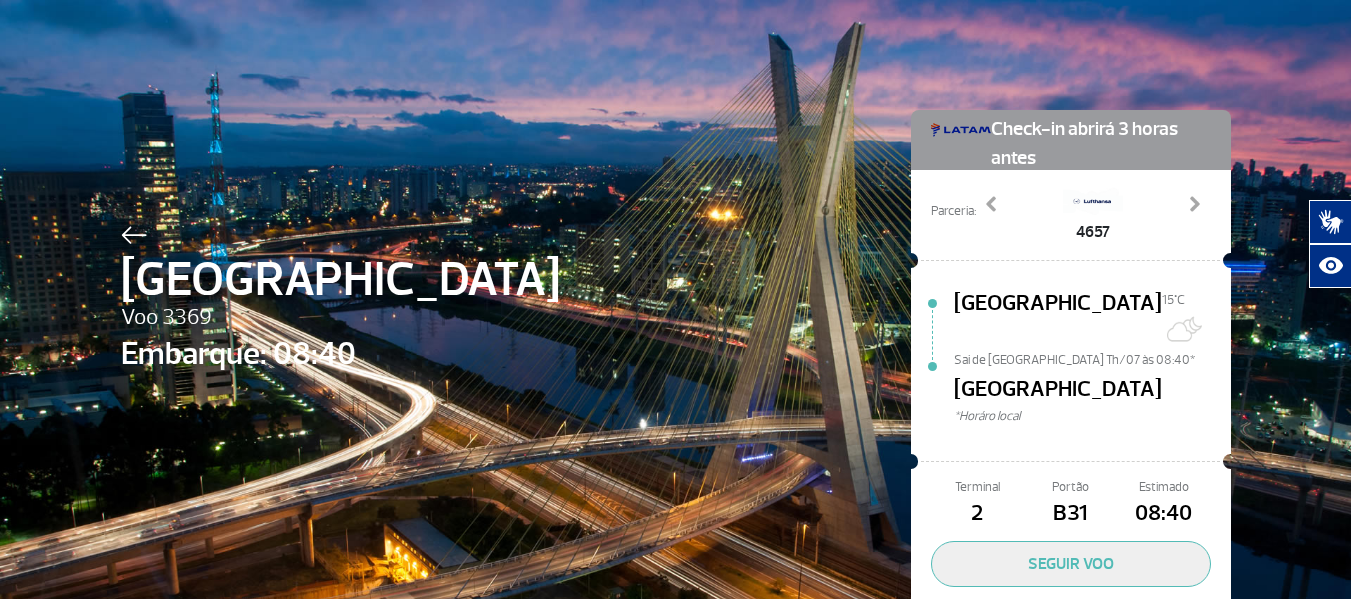 scroll, scrollTop: 0, scrollLeft: 0, axis: both 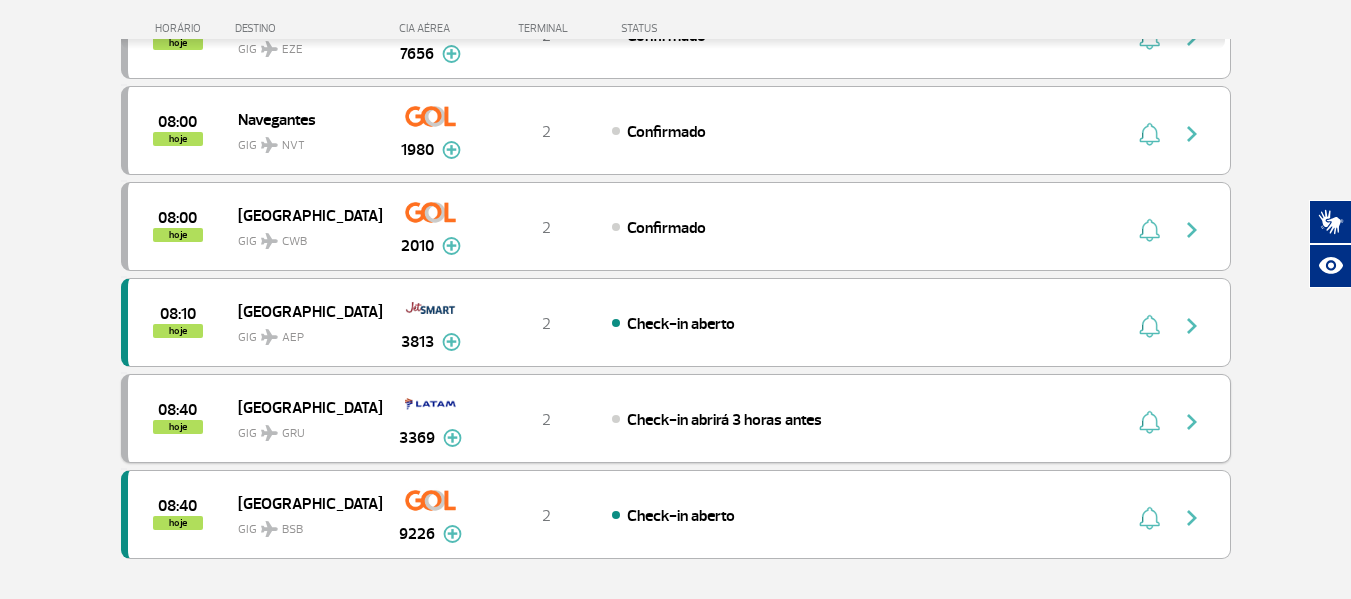 click at bounding box center [1192, 422] 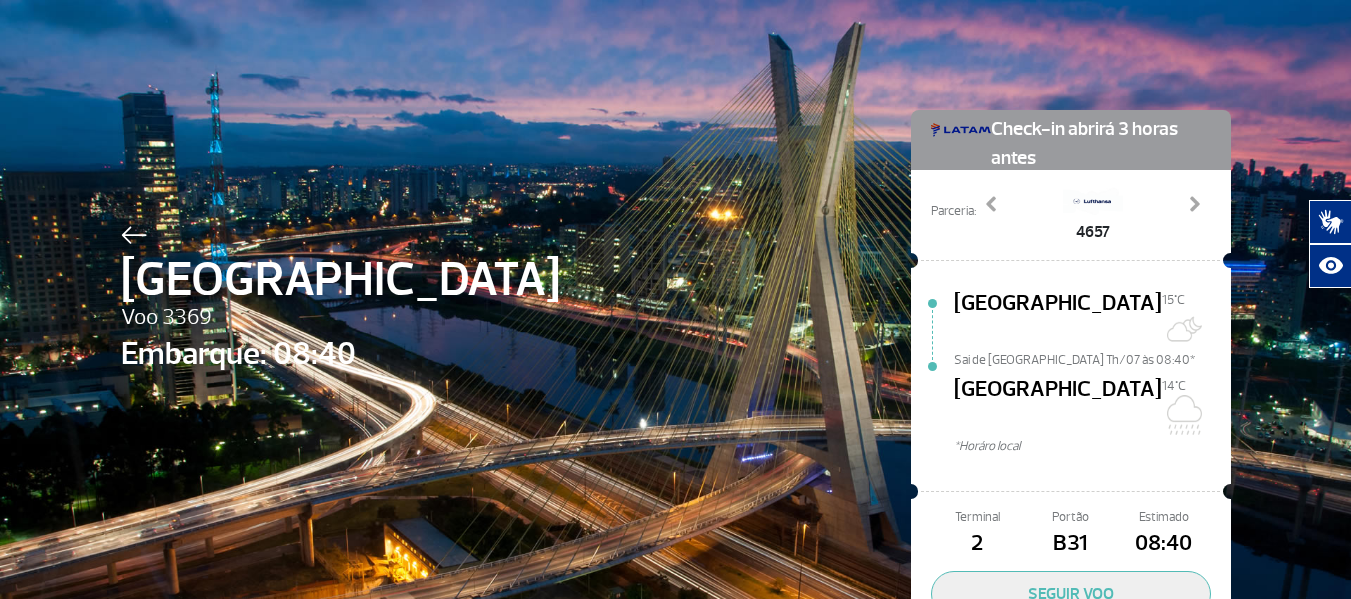 scroll, scrollTop: 0, scrollLeft: 0, axis: both 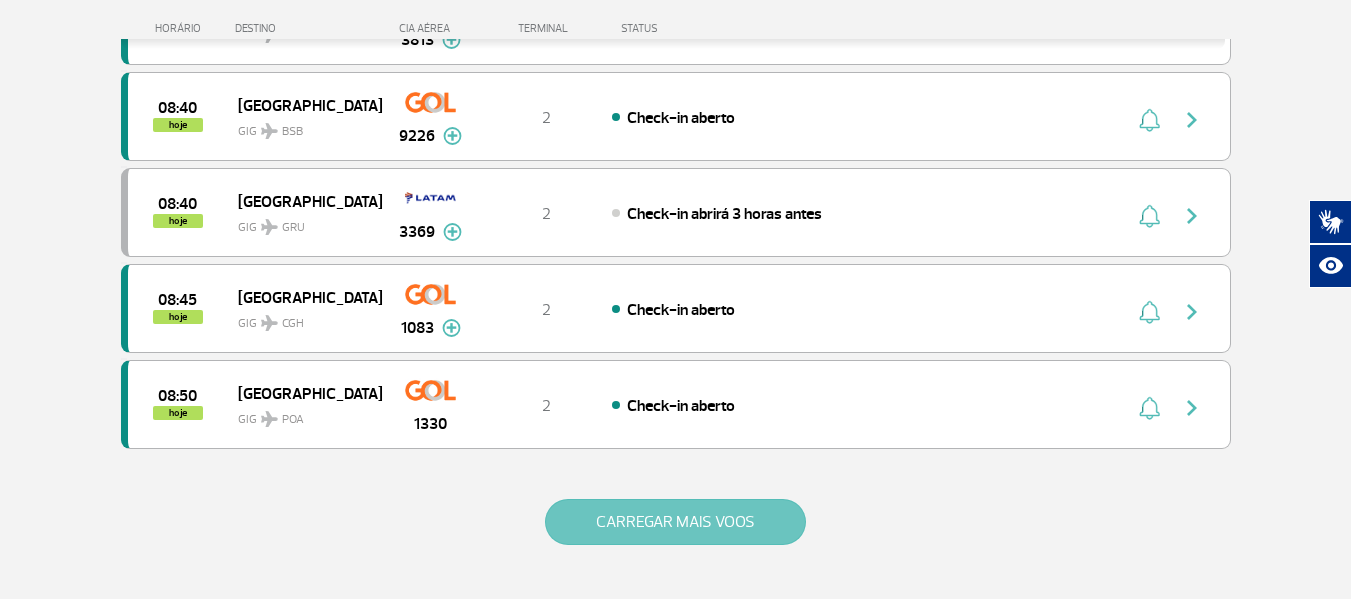 click on "CARREGAR MAIS VOOS" at bounding box center (675, 522) 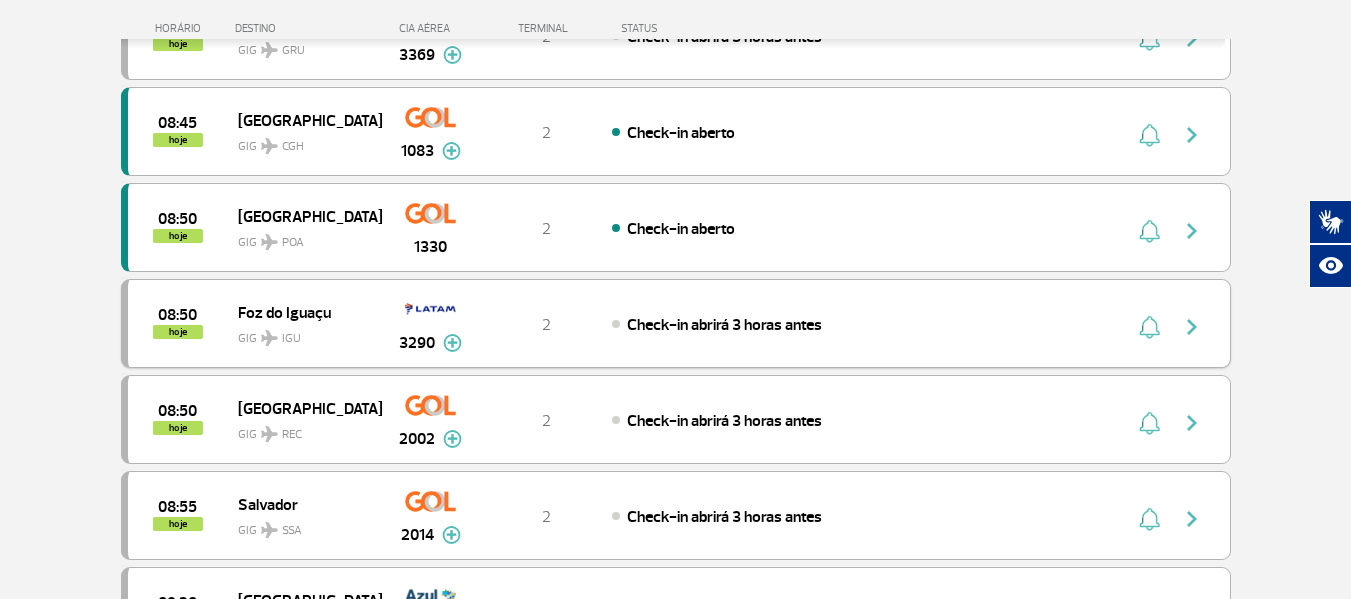 scroll, scrollTop: 2010, scrollLeft: 0, axis: vertical 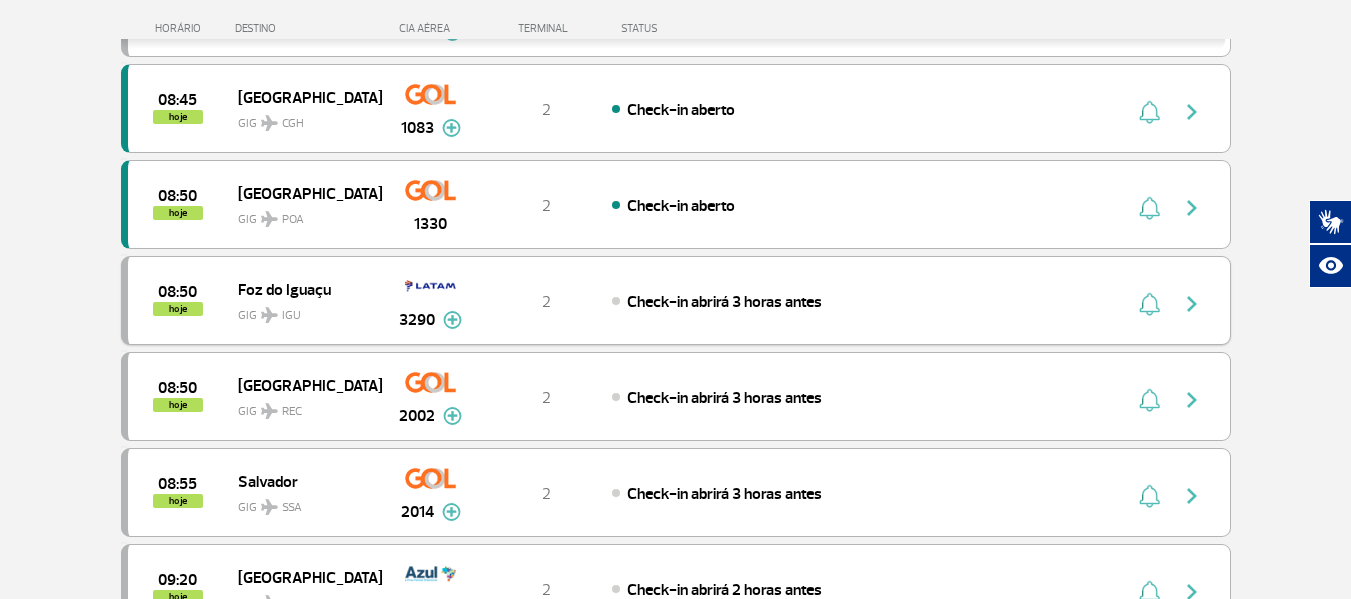 click at bounding box center [1192, 304] 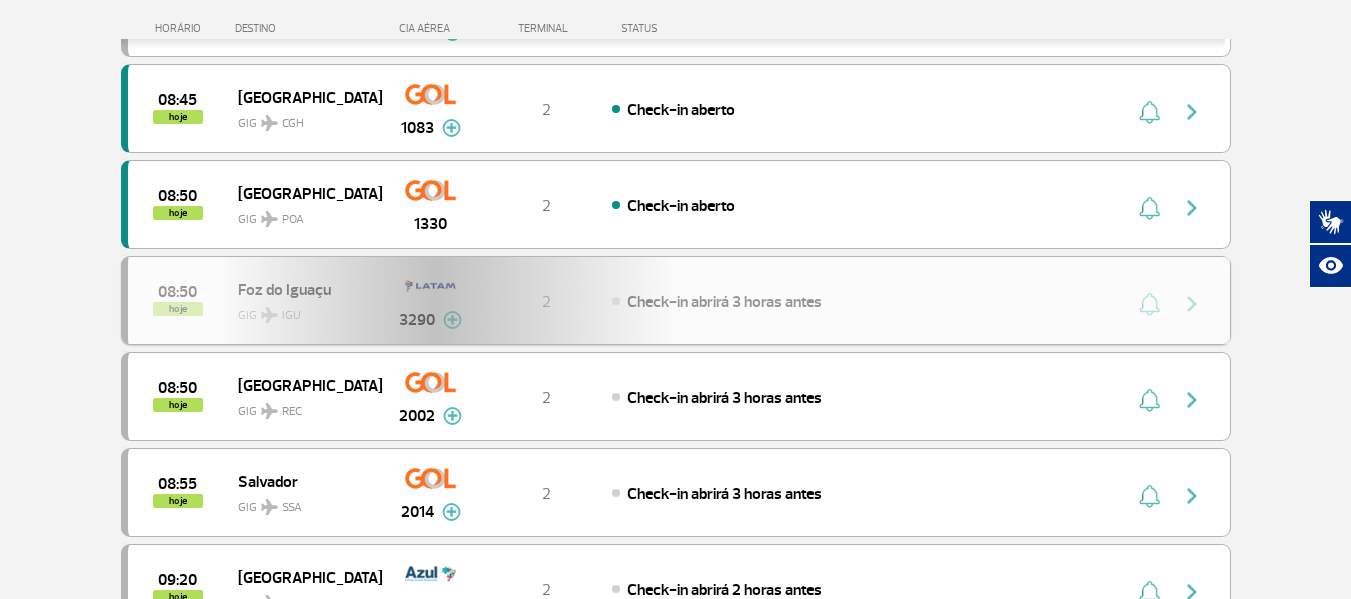 scroll, scrollTop: 0, scrollLeft: 0, axis: both 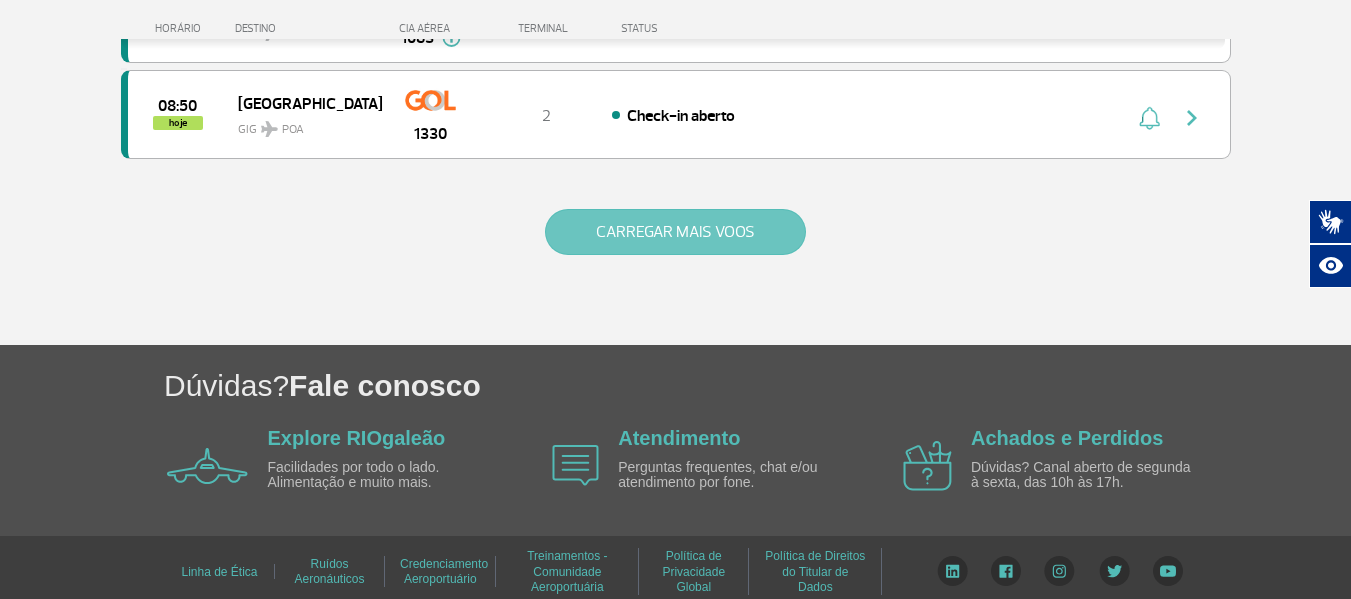 click on "CARREGAR MAIS VOOS" at bounding box center [675, 232] 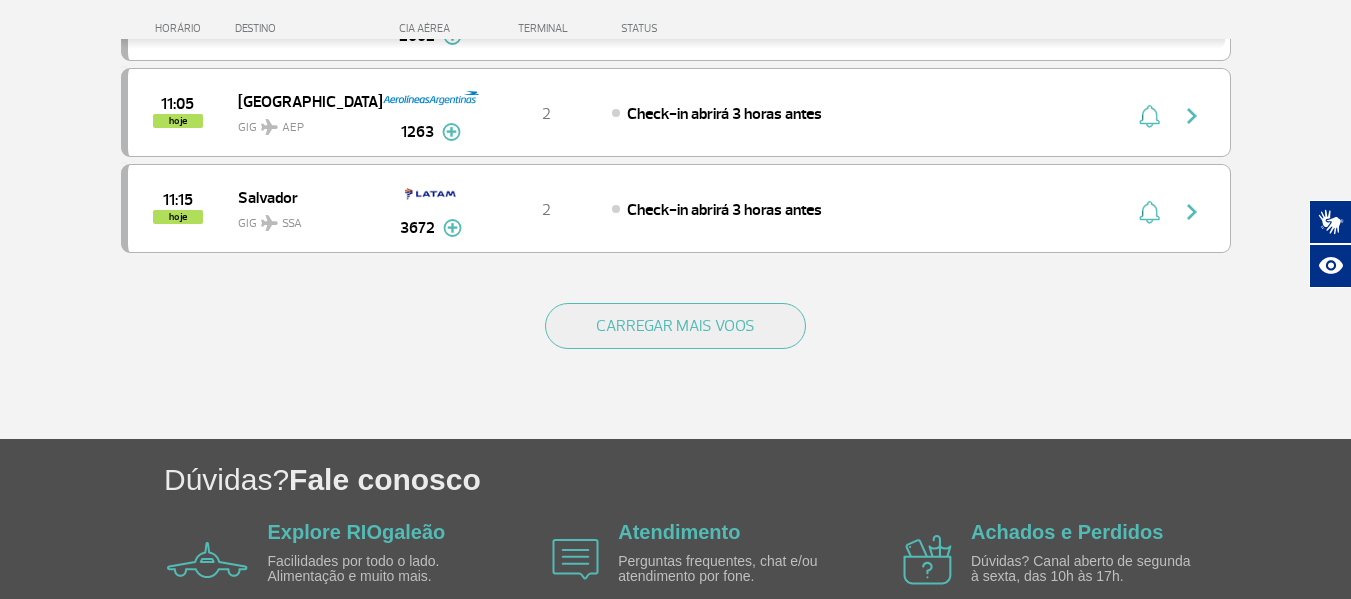 scroll, scrollTop: 4000, scrollLeft: 0, axis: vertical 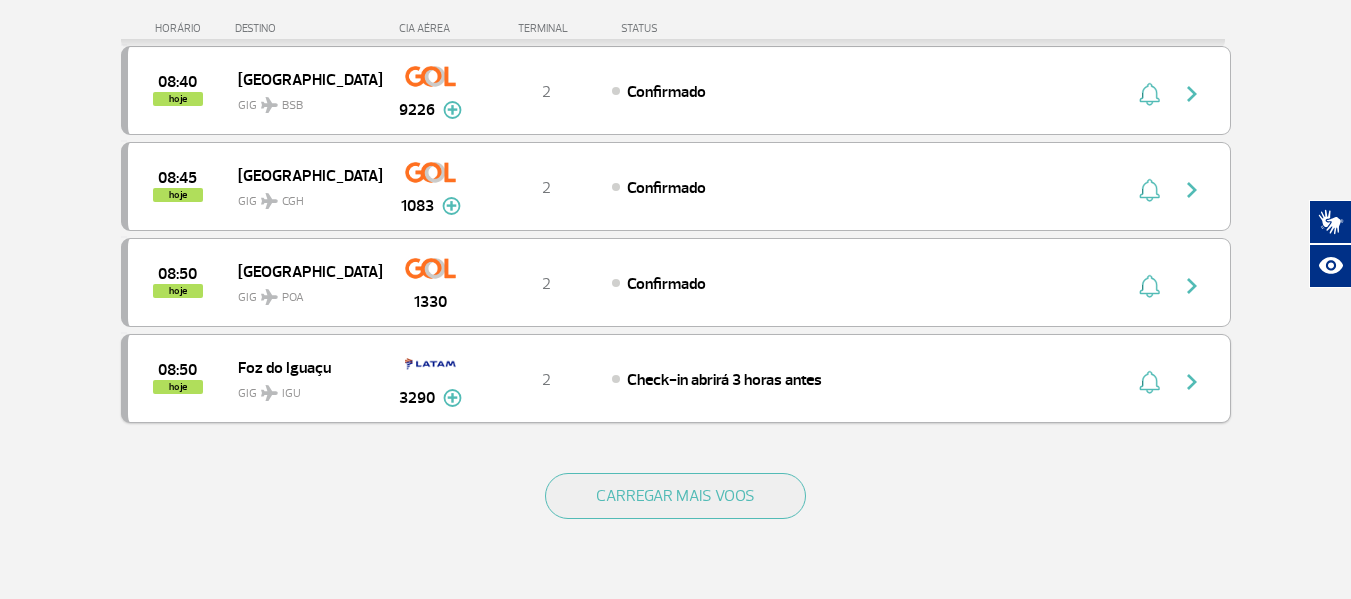 click at bounding box center [1192, 382] 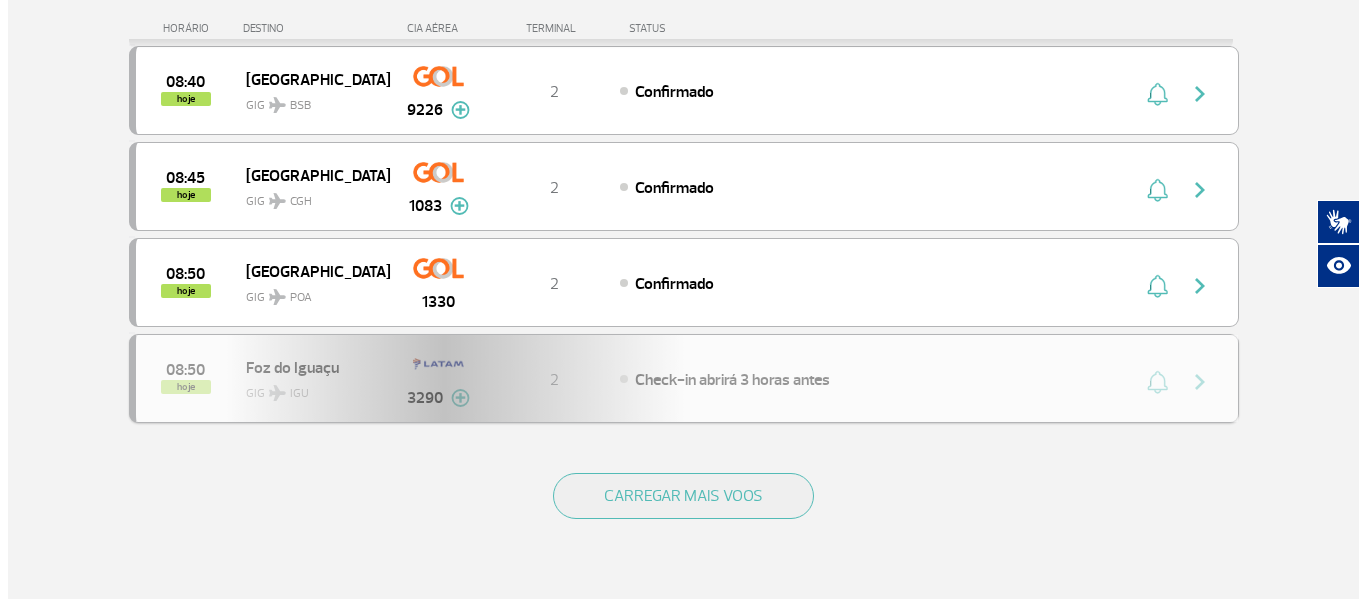 scroll, scrollTop: 0, scrollLeft: 0, axis: both 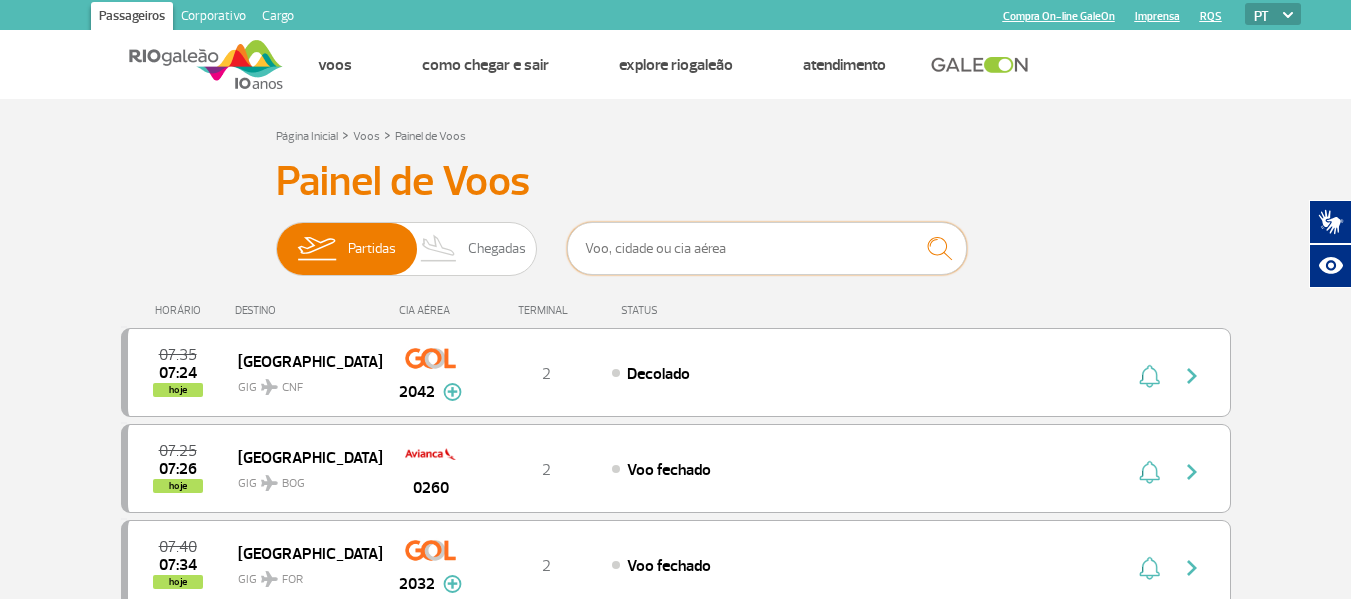 click at bounding box center [767, 248] 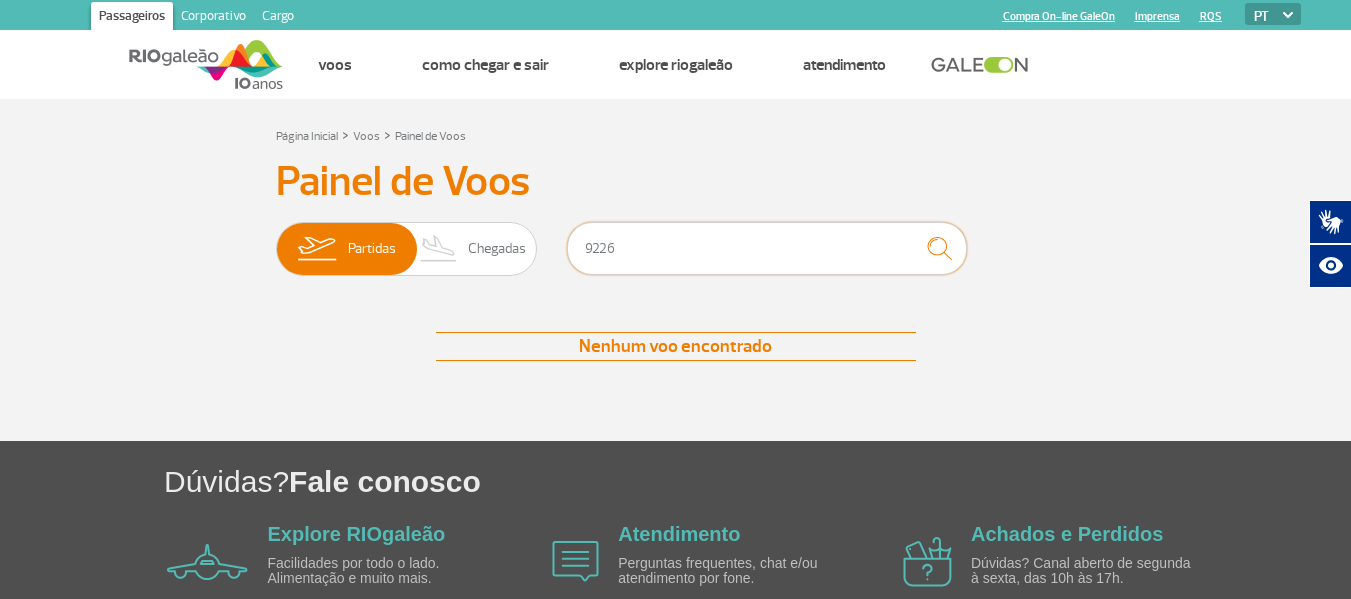 type on "9226" 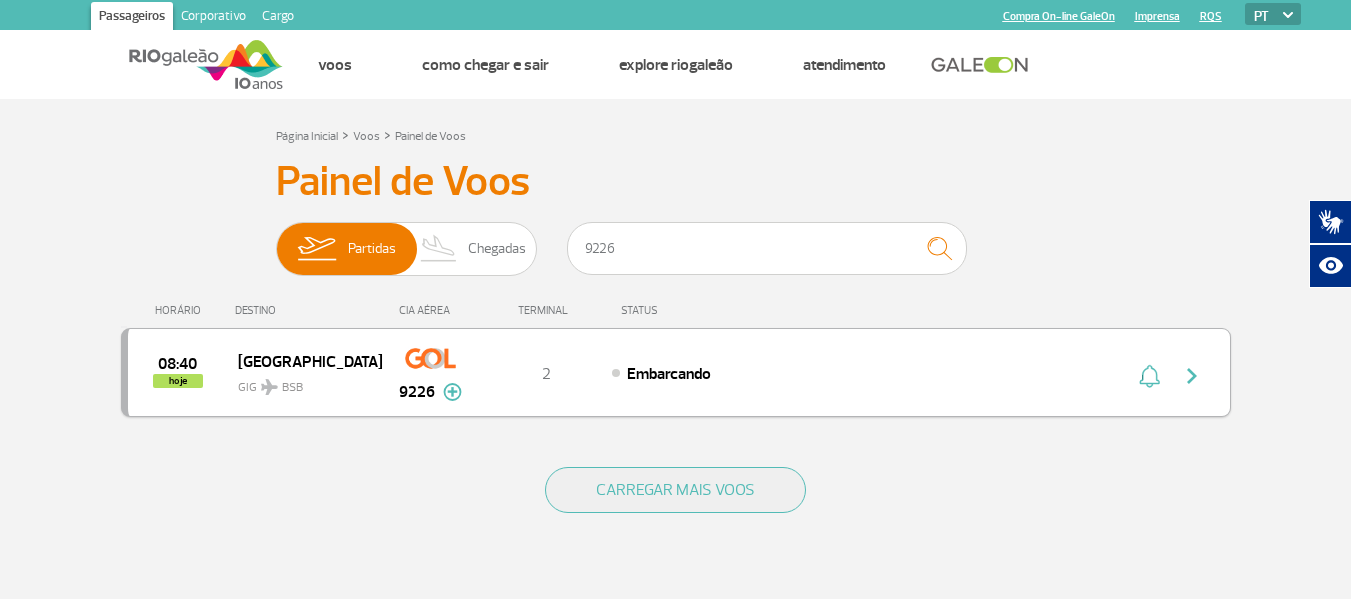 click at bounding box center [1192, 376] 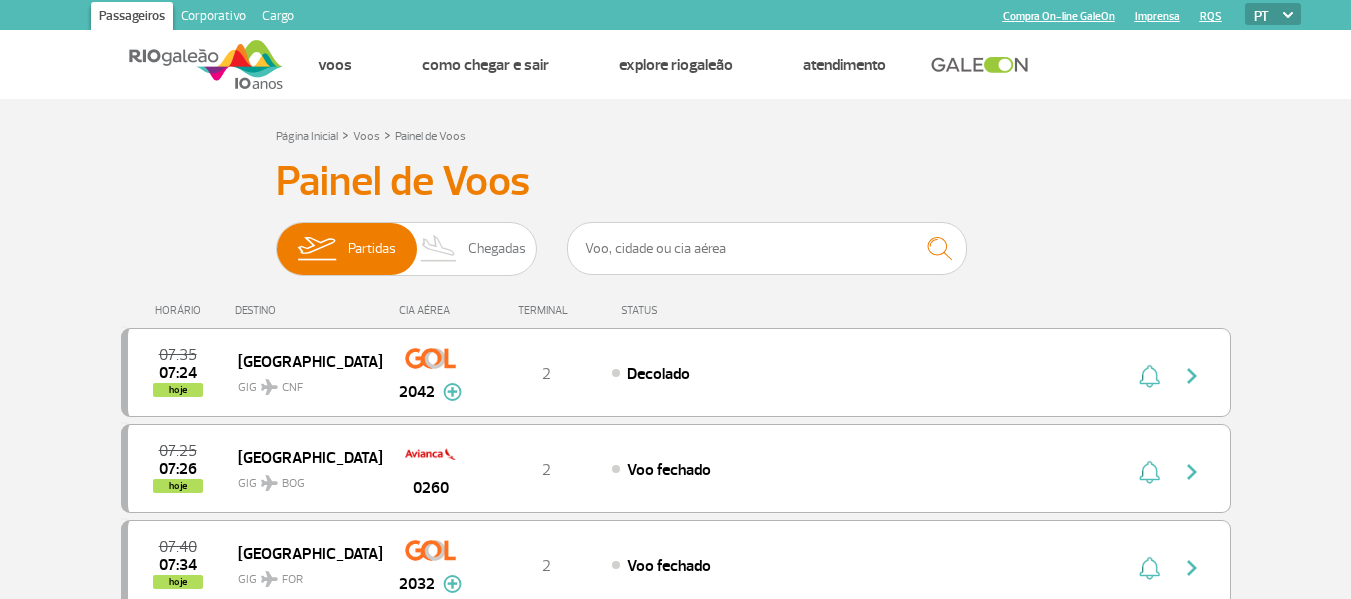 scroll, scrollTop: 0, scrollLeft: 0, axis: both 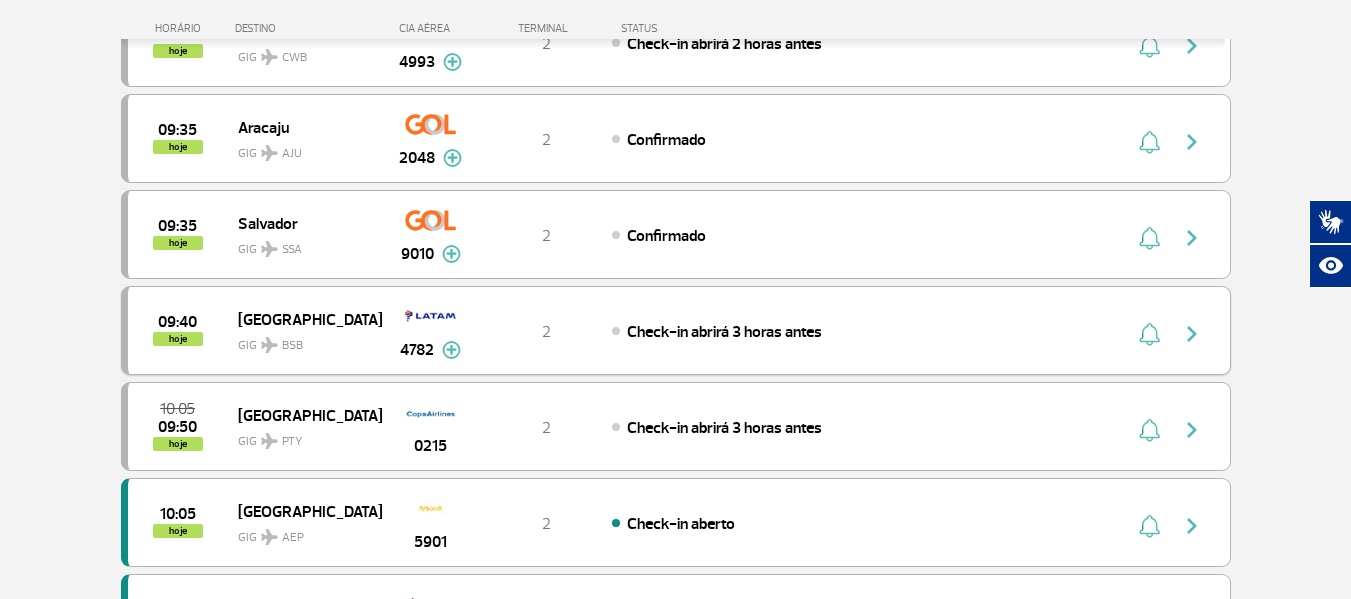 click at bounding box center (1192, 334) 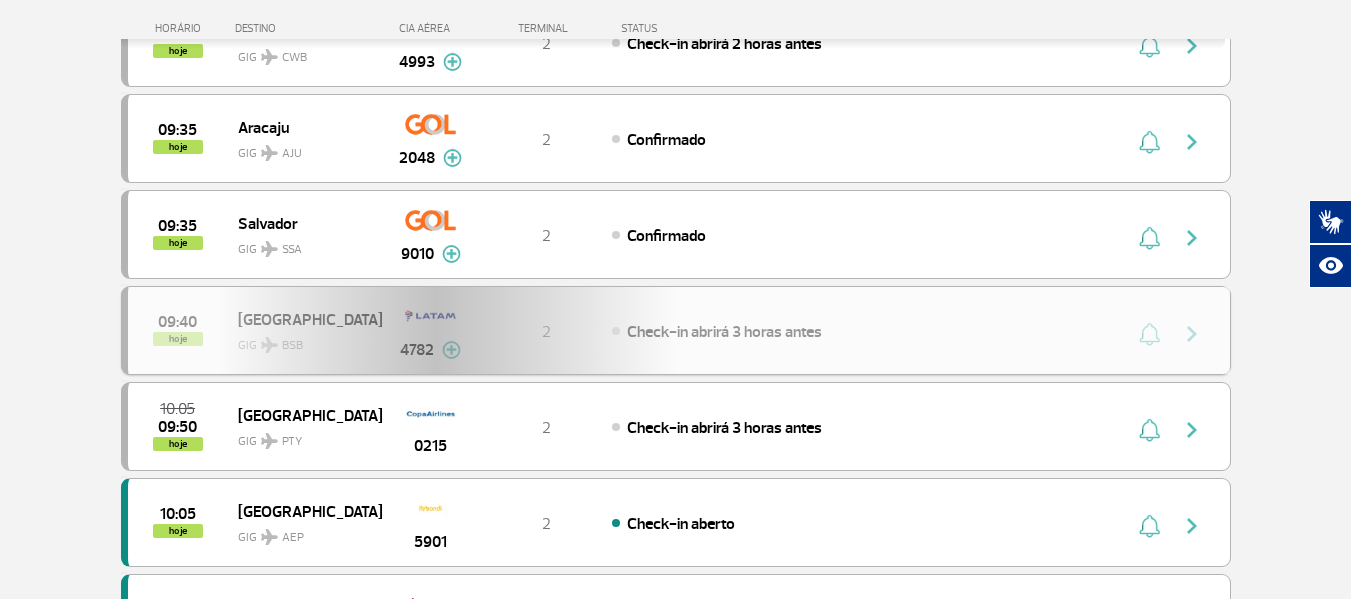 scroll, scrollTop: 0, scrollLeft: 0, axis: both 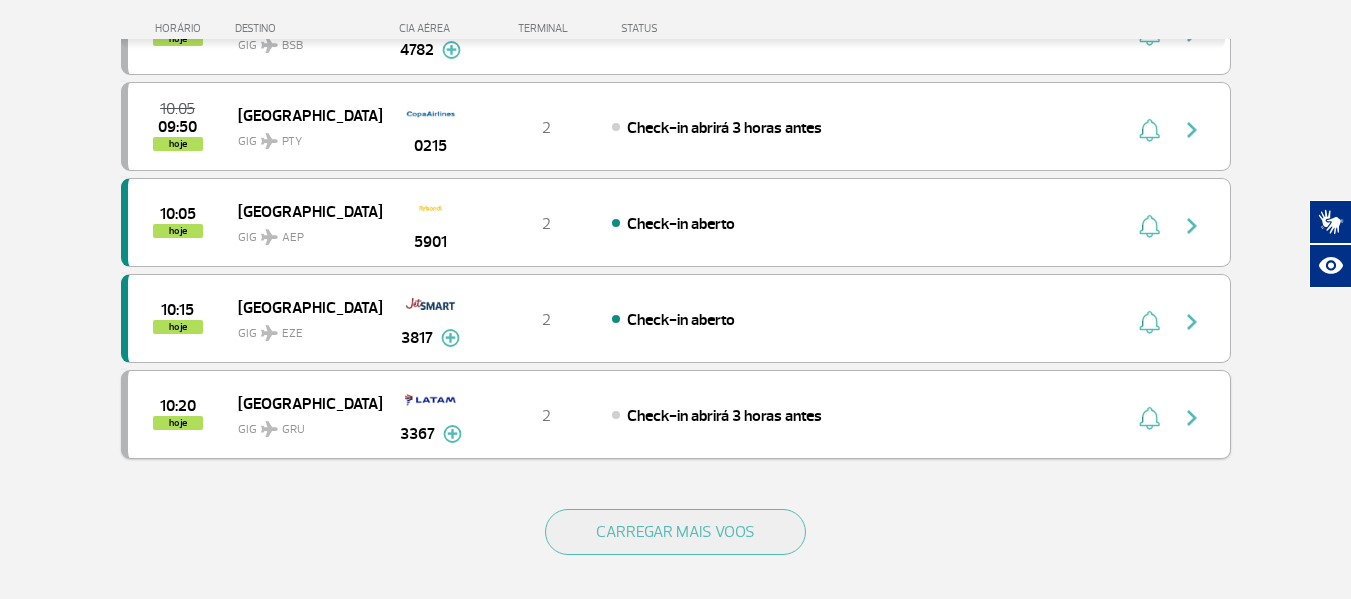 click at bounding box center [1192, 418] 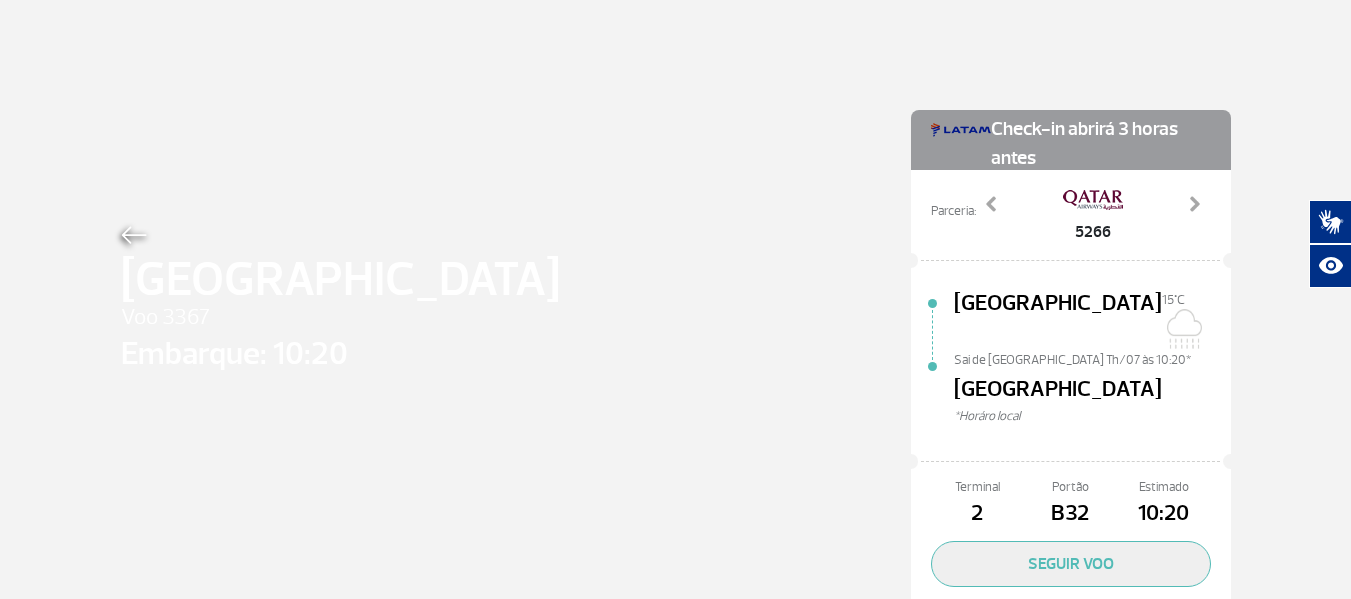scroll, scrollTop: 0, scrollLeft: 0, axis: both 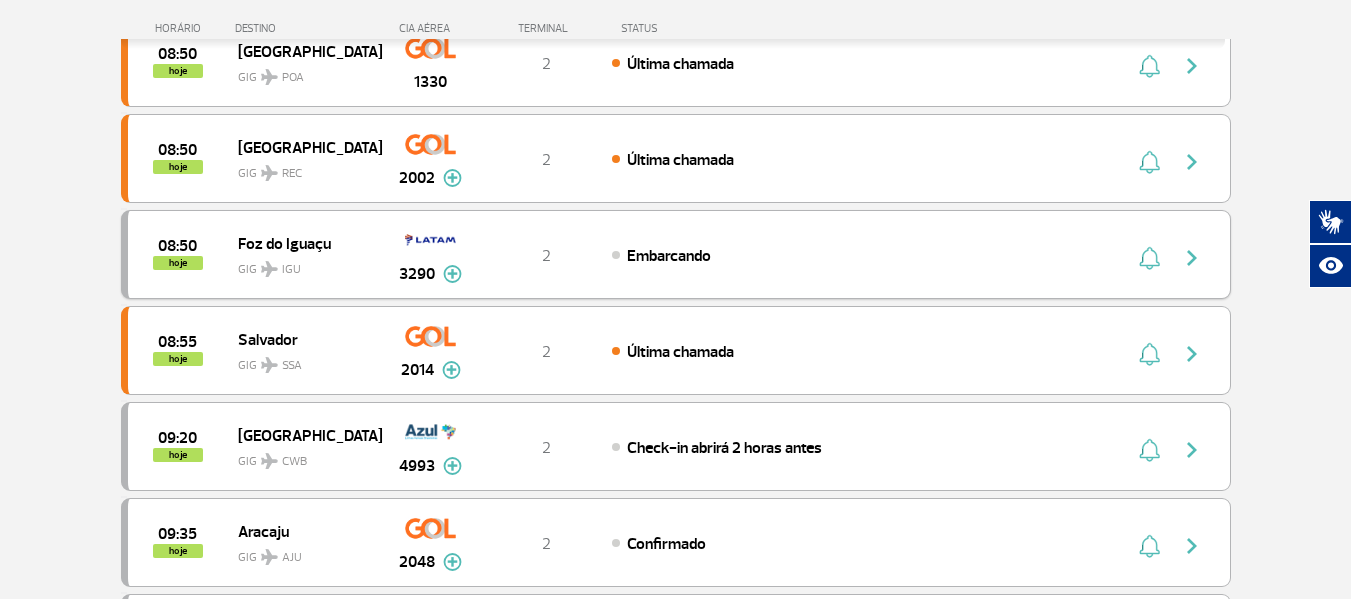 click at bounding box center [1192, 258] 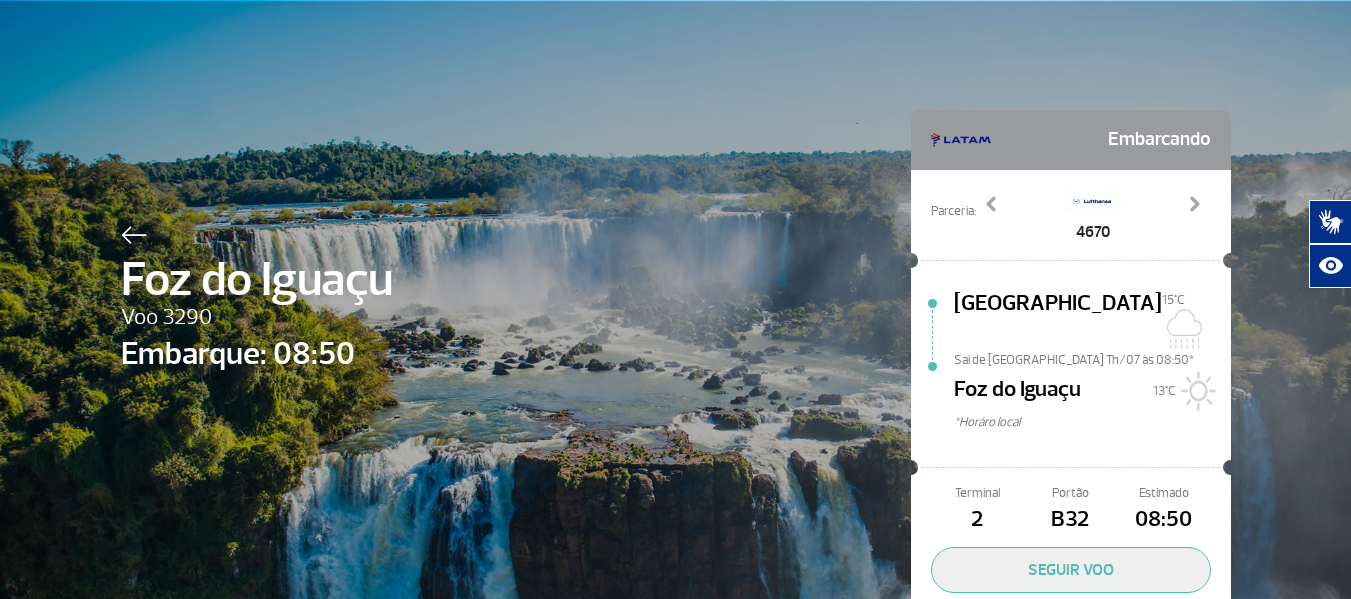 scroll, scrollTop: 0, scrollLeft: 0, axis: both 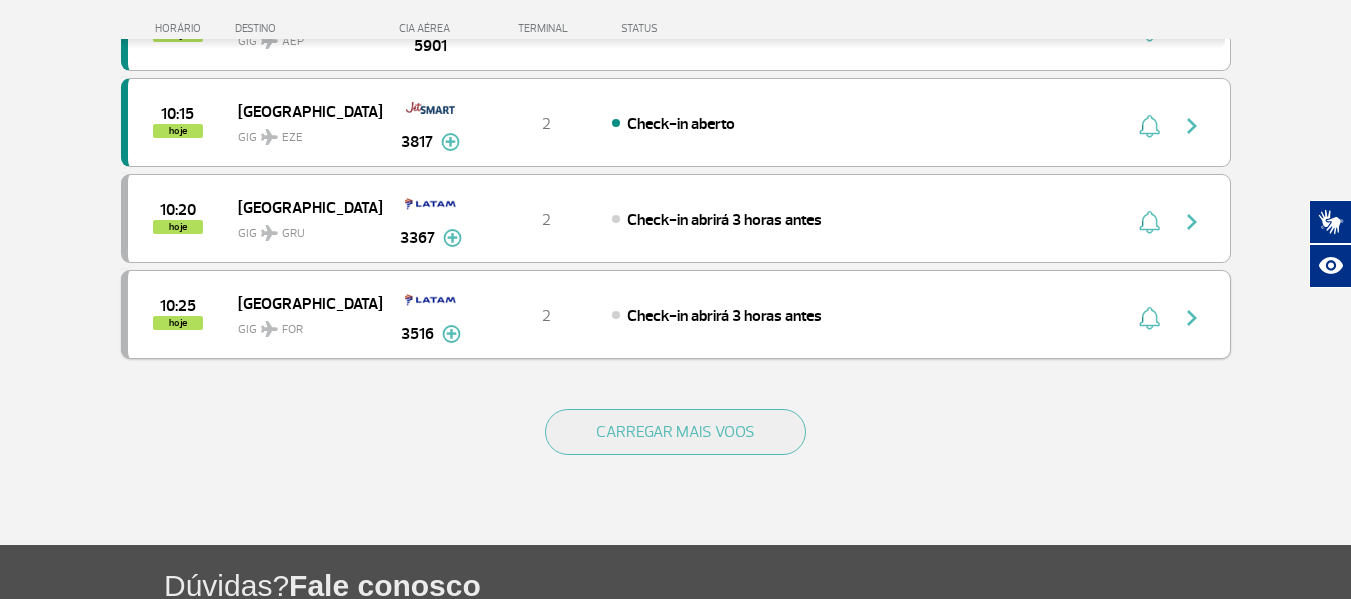 click at bounding box center [1192, 318] 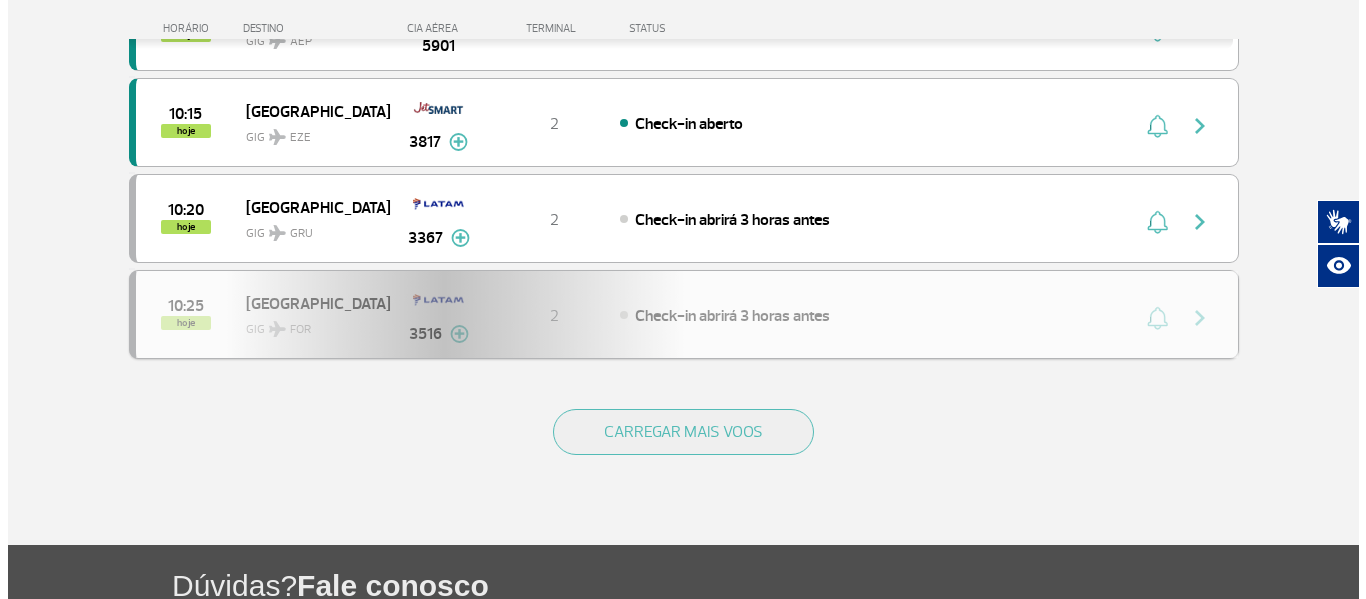 scroll, scrollTop: 0, scrollLeft: 0, axis: both 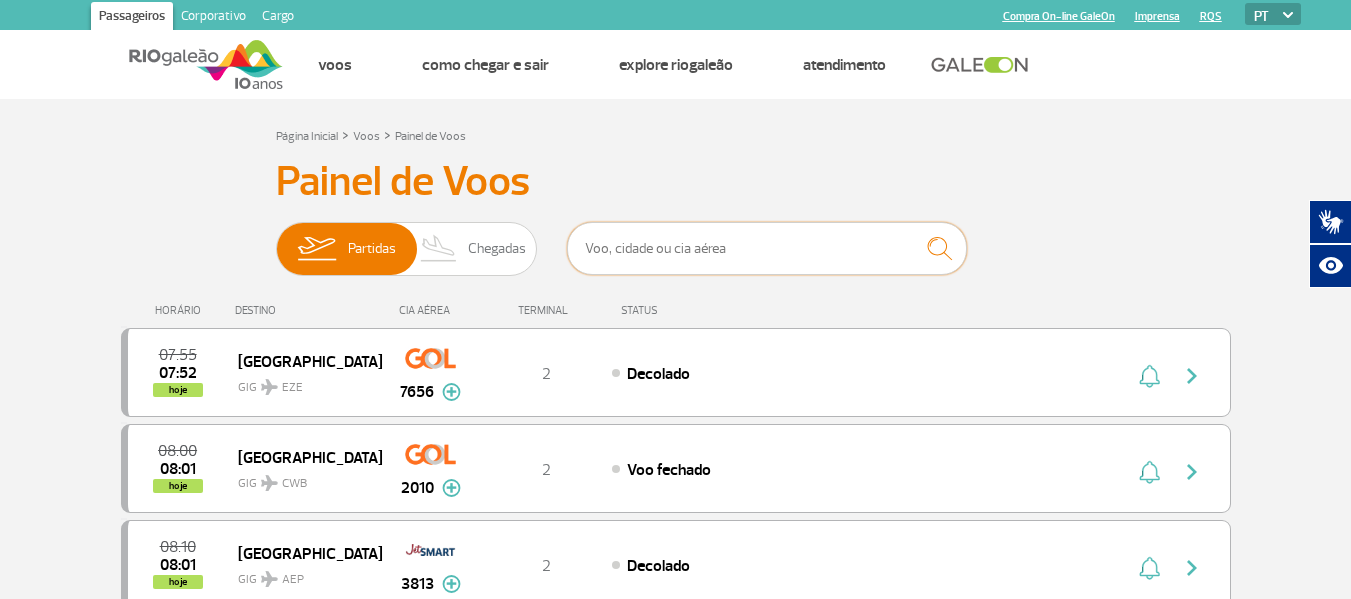 click at bounding box center [767, 248] 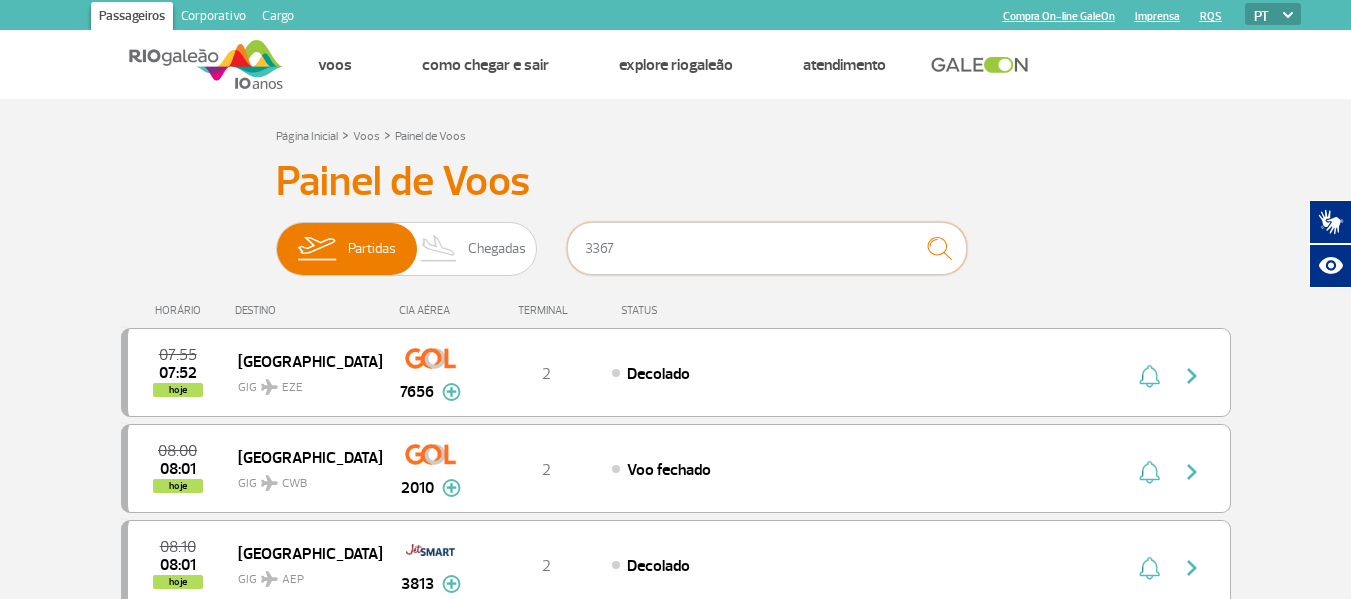type on "3367" 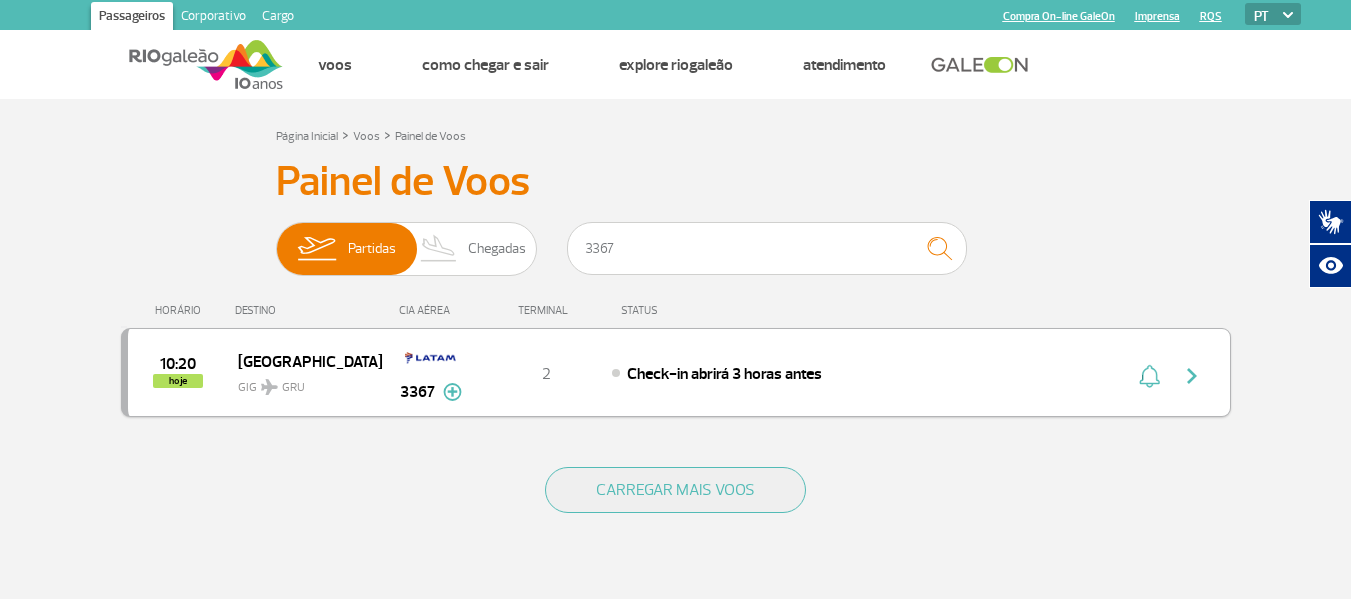 click at bounding box center (1192, 376) 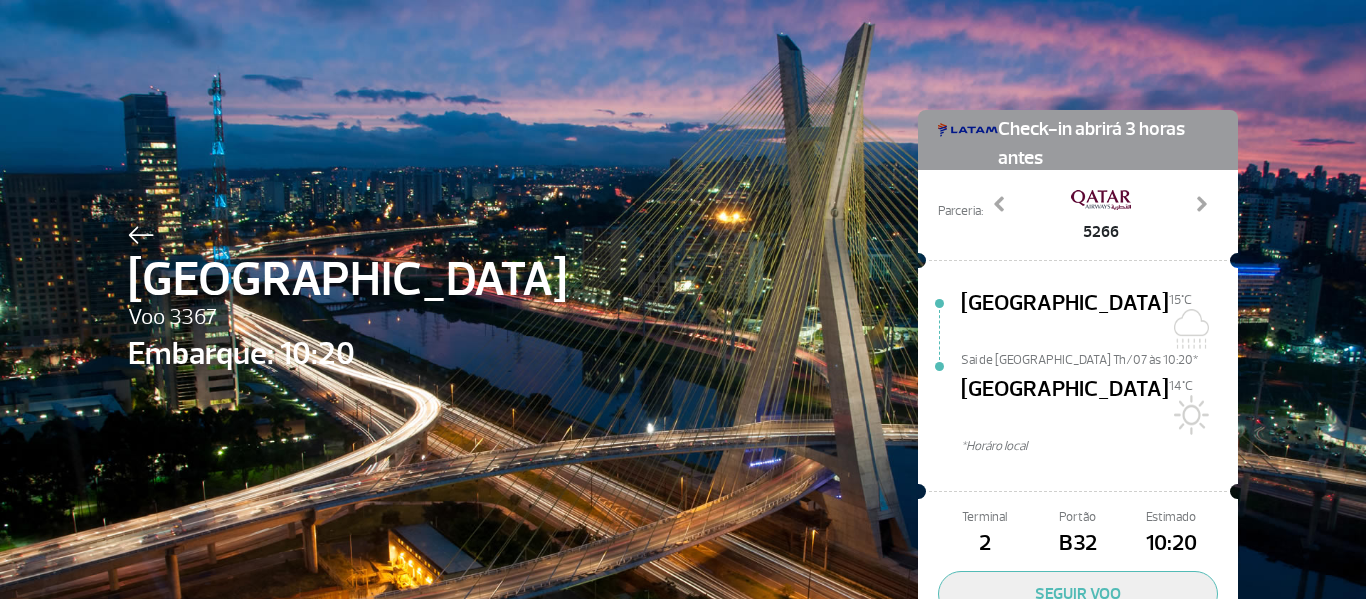 scroll, scrollTop: 0, scrollLeft: 0, axis: both 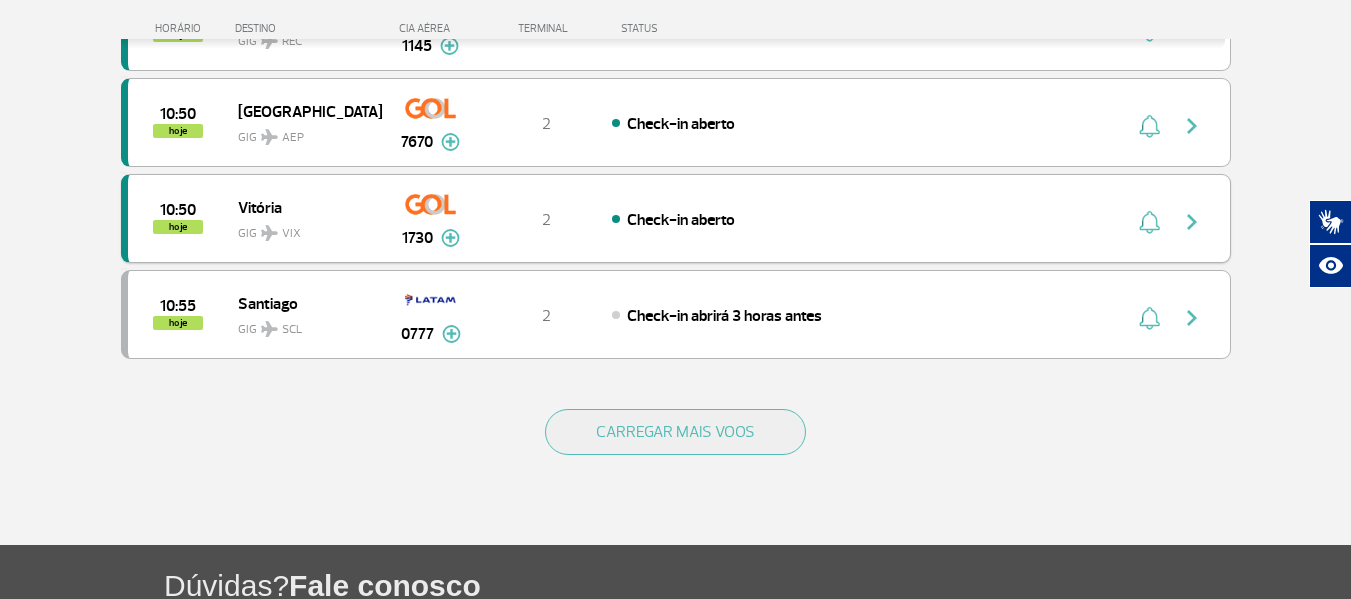 drag, startPoint x: 1073, startPoint y: 286, endPoint x: 1072, endPoint y: 261, distance: 25.019993 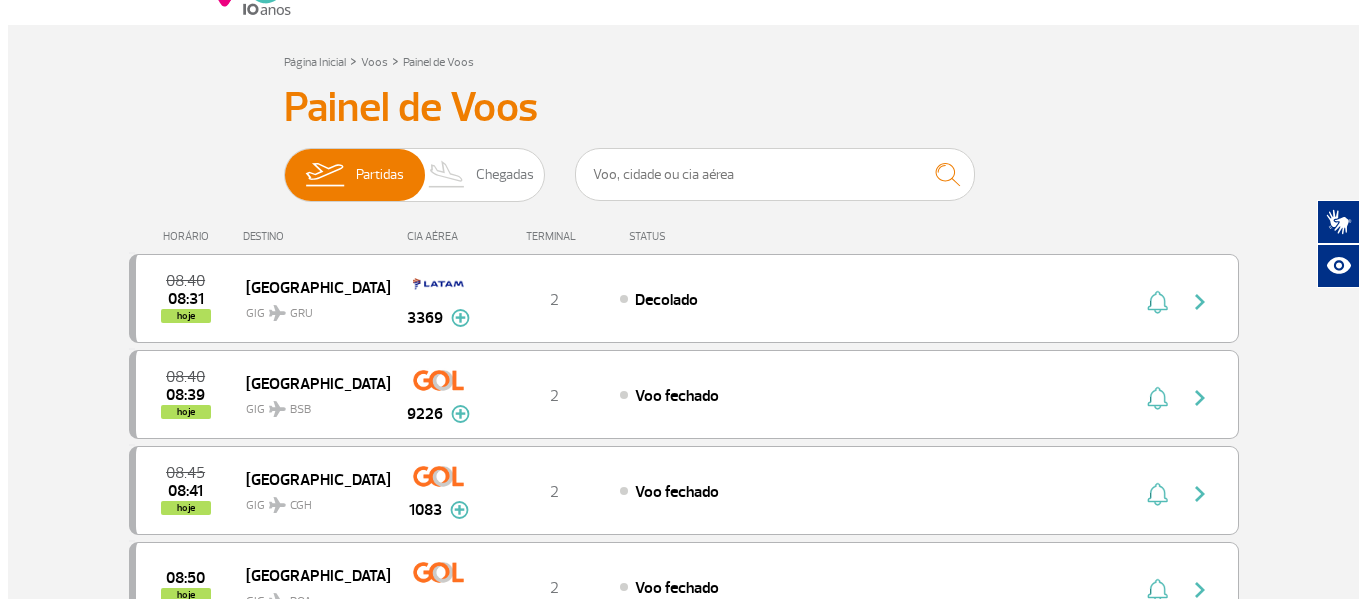 scroll, scrollTop: 0, scrollLeft: 0, axis: both 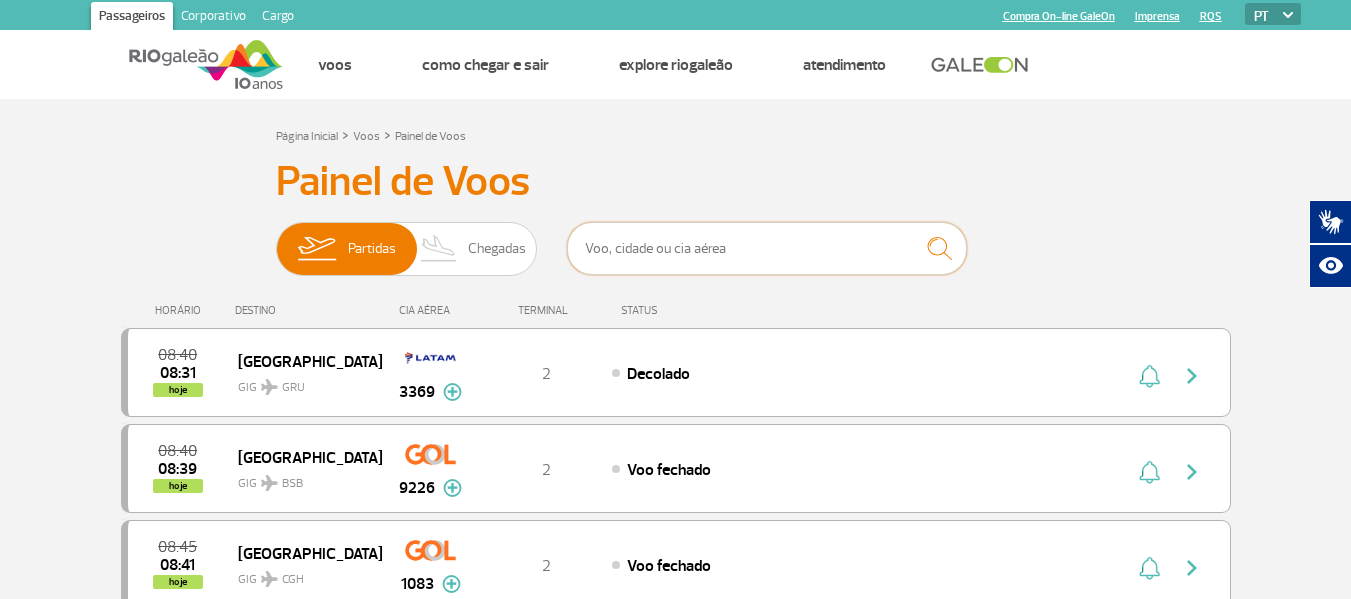click at bounding box center [767, 248] 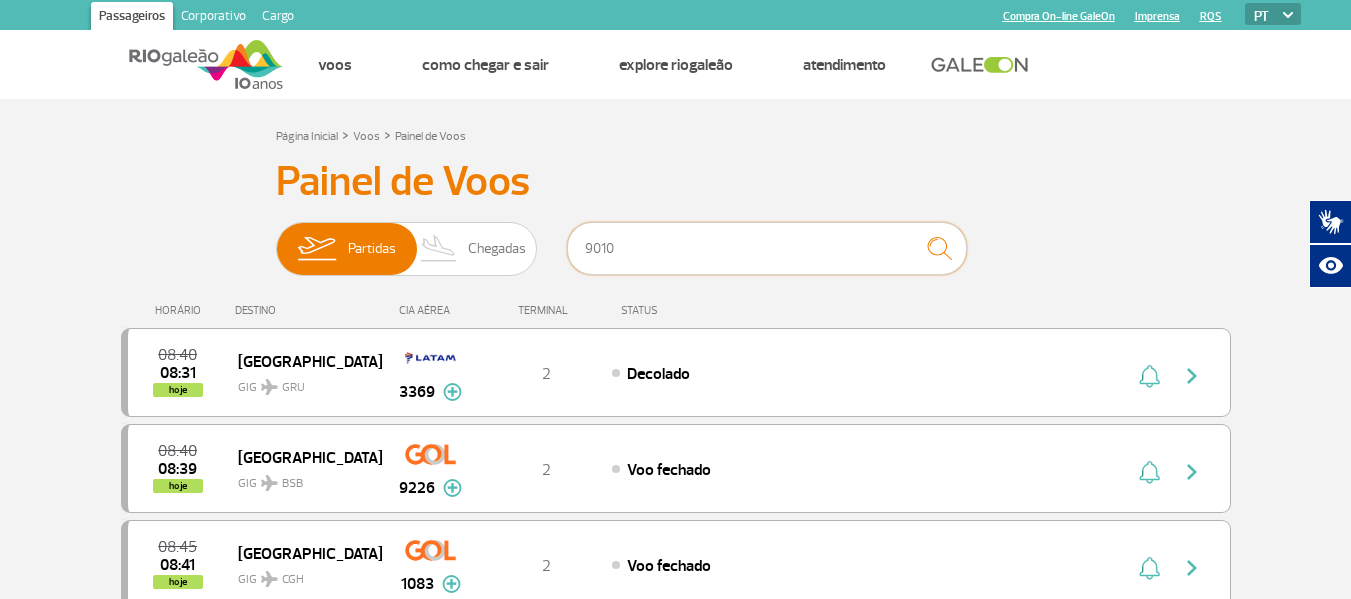 type on "9010" 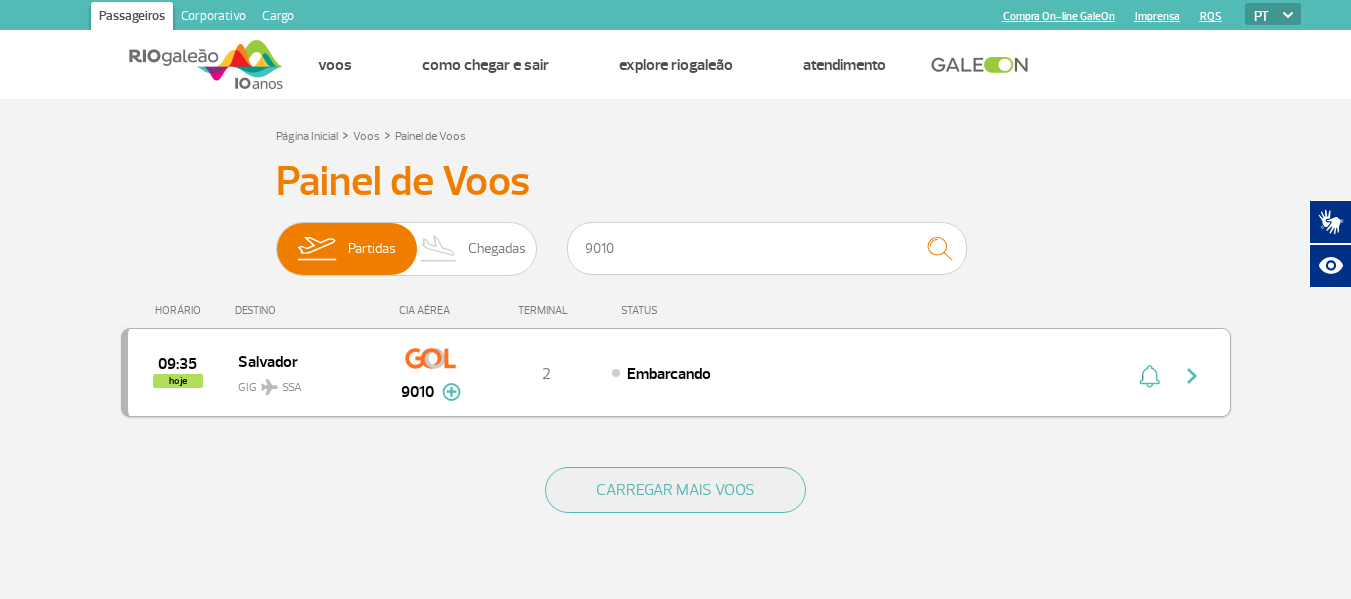 click at bounding box center (1192, 376) 